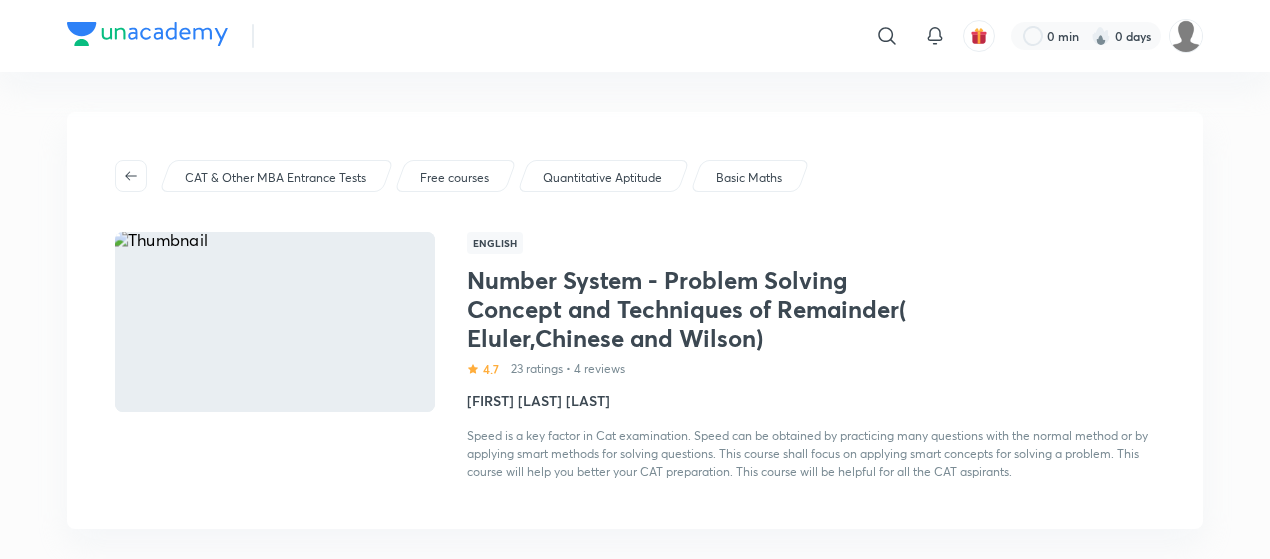 scroll, scrollTop: 0, scrollLeft: 0, axis: both 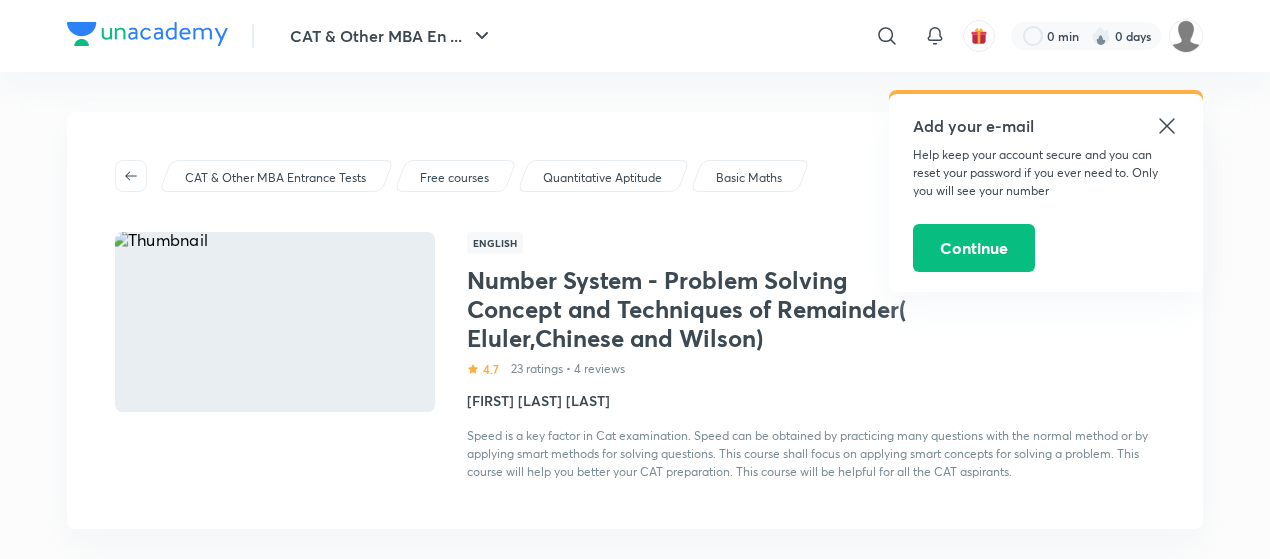 click 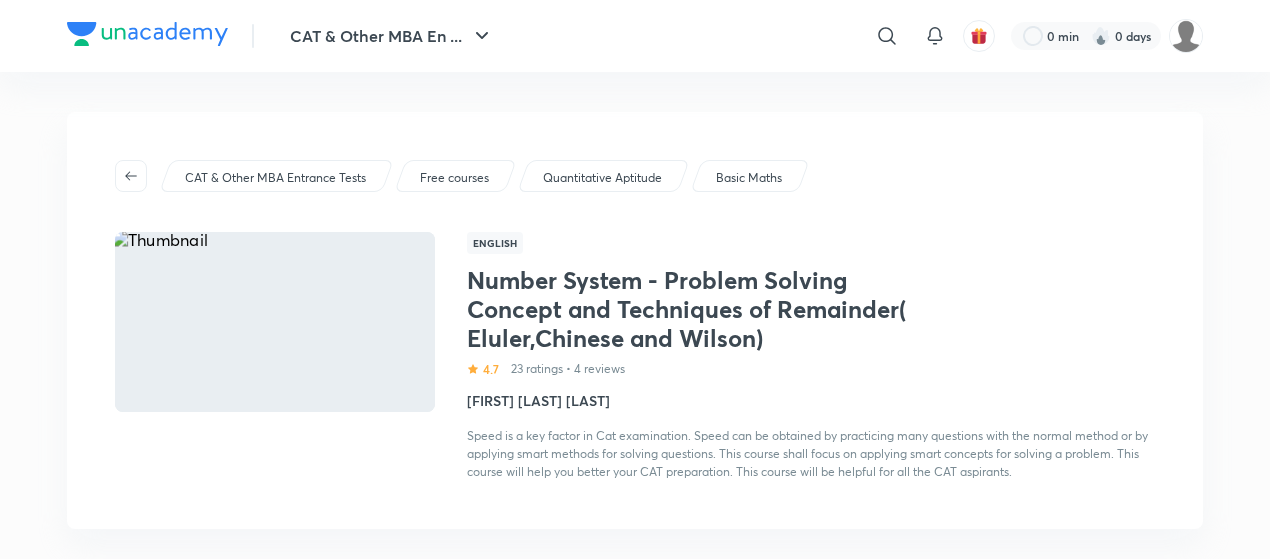 scroll, scrollTop: 489, scrollLeft: 0, axis: vertical 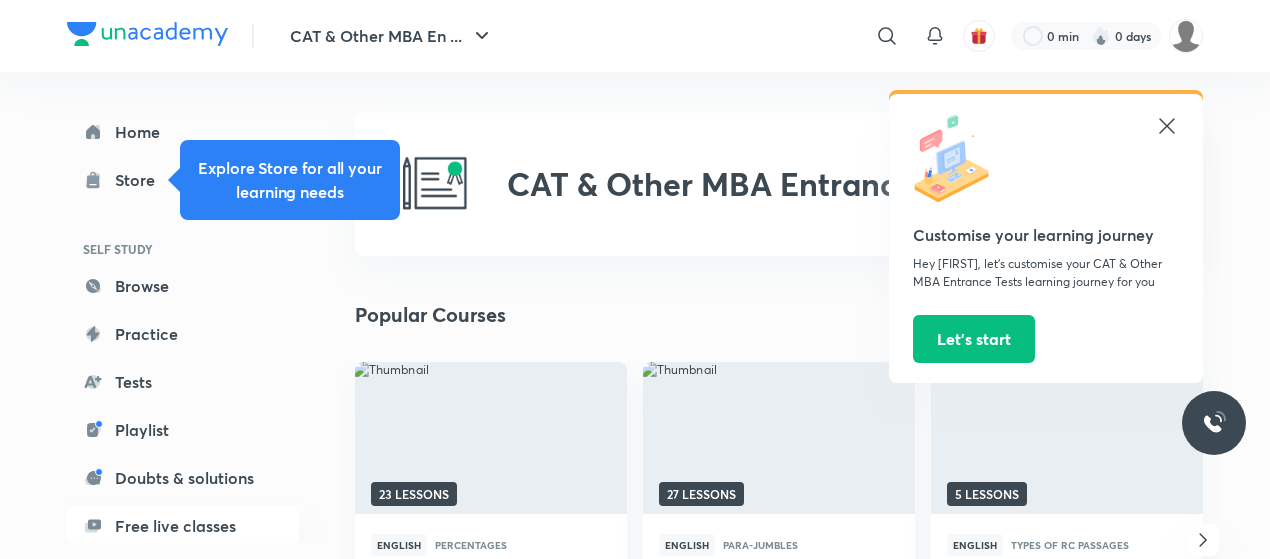 click on "CAT & Other MBA Entrance Tests" at bounding box center [779, 184] 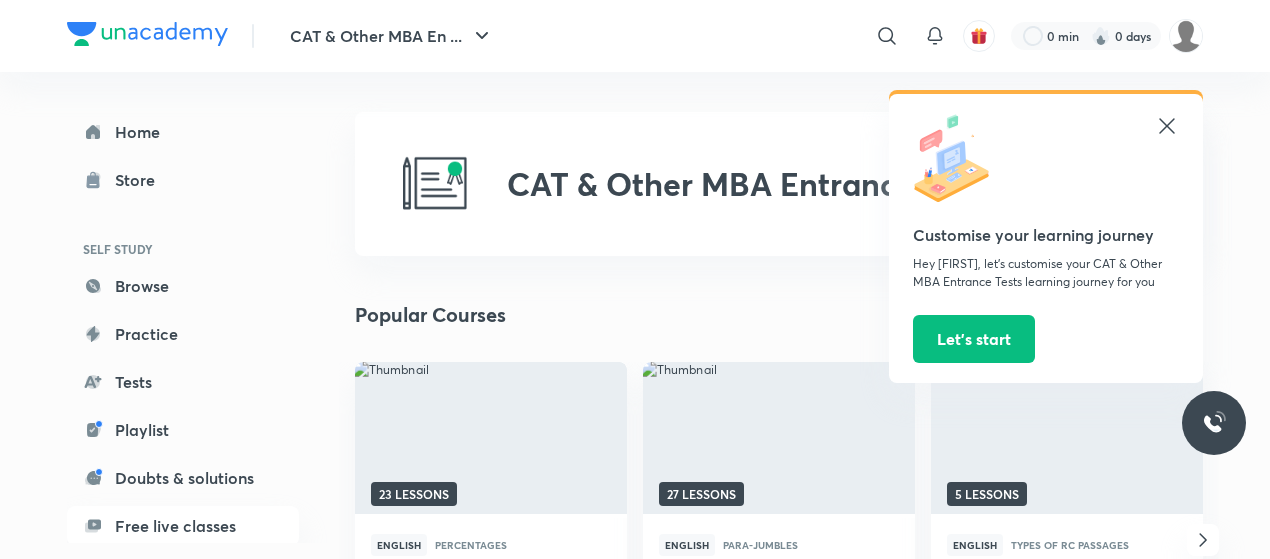 click 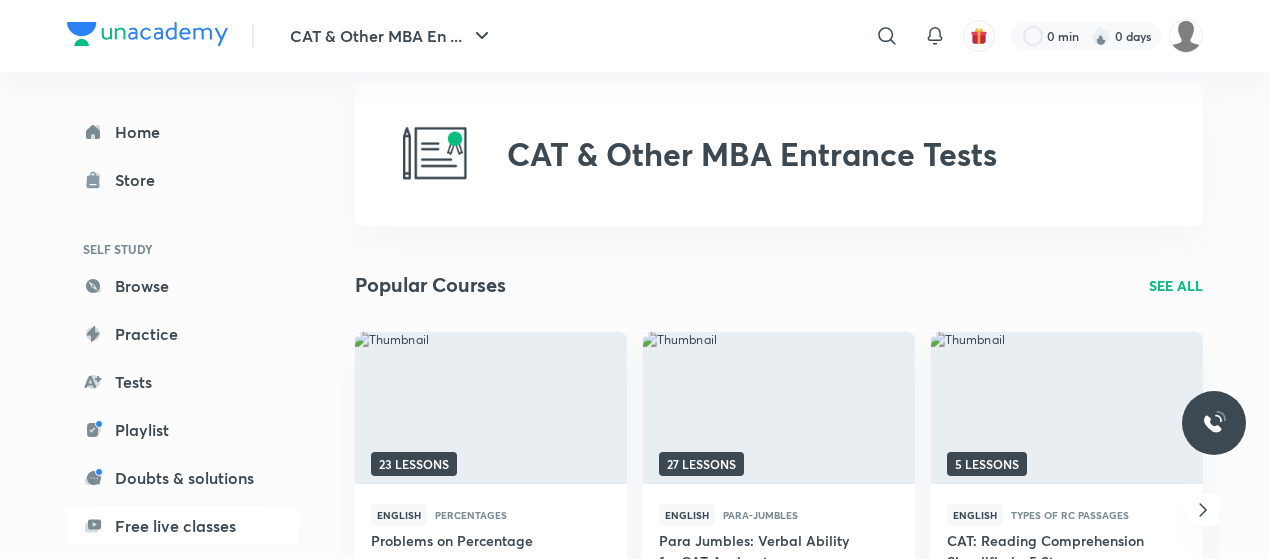 scroll, scrollTop: 489, scrollLeft: 0, axis: vertical 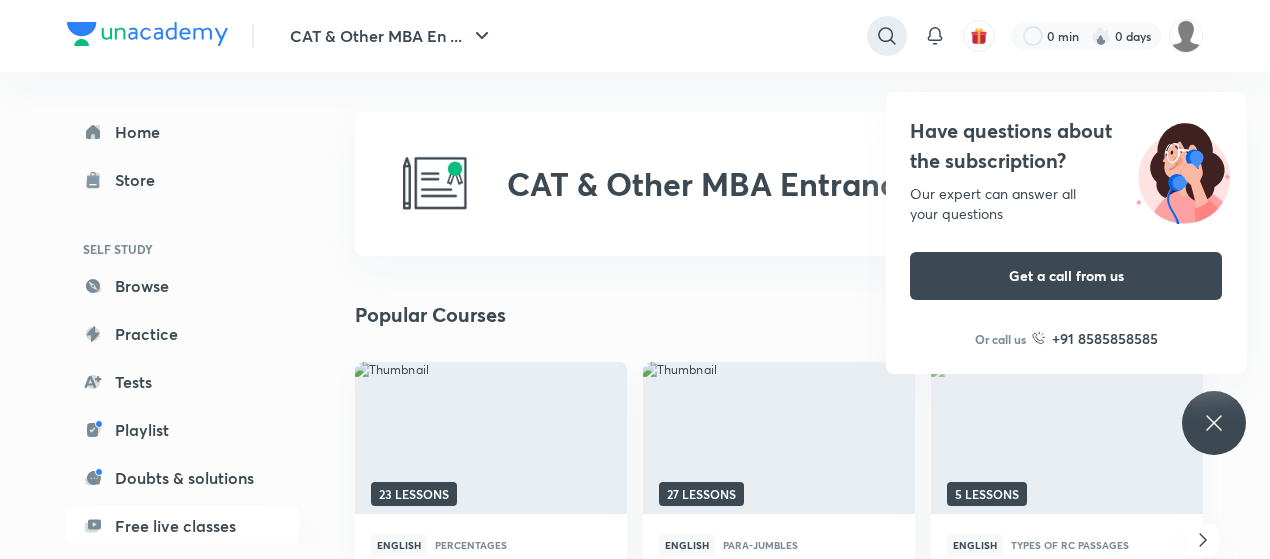 click 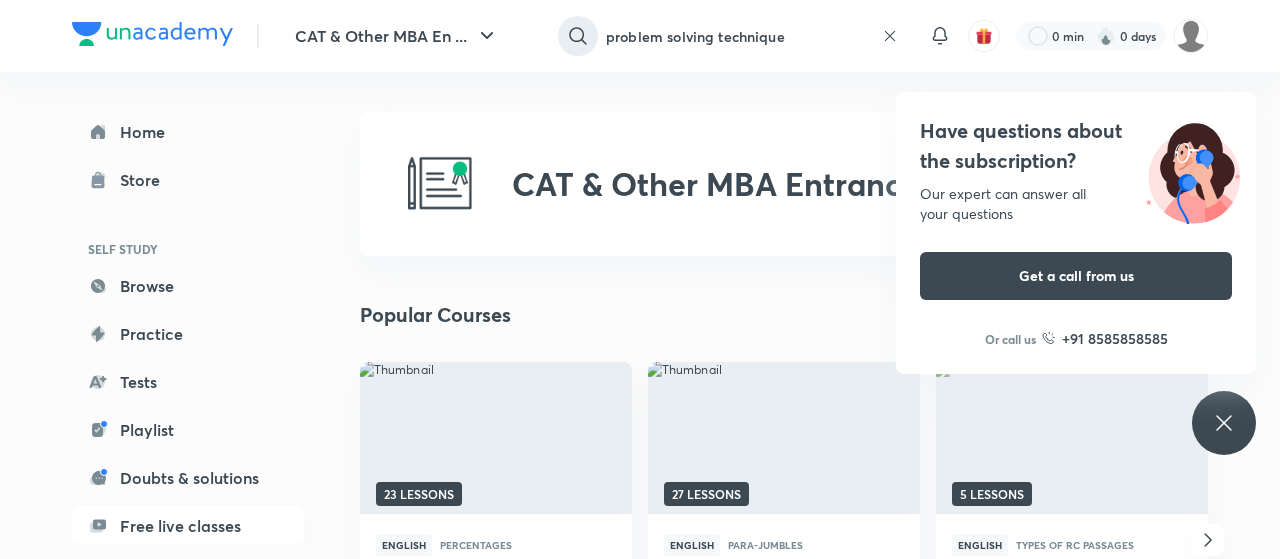 type on "problem solving technique" 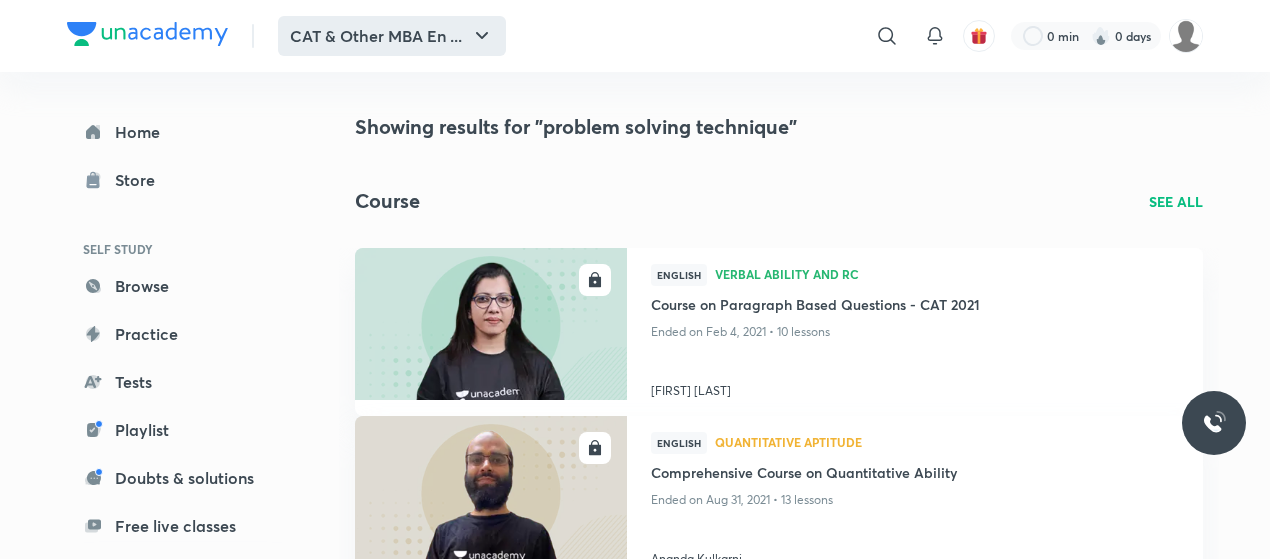 click 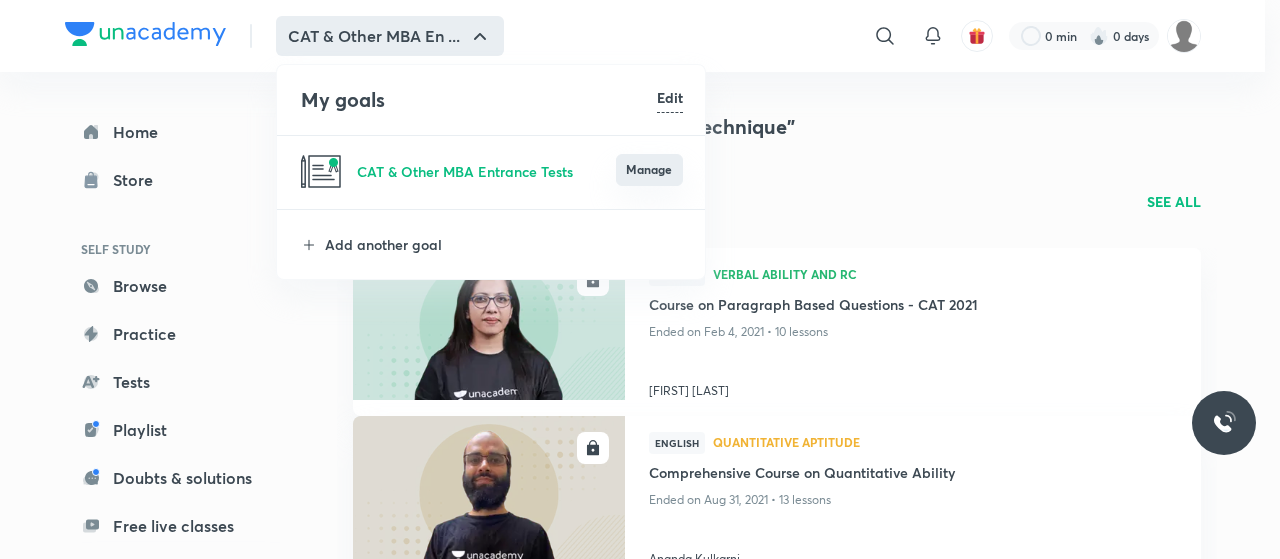 click on "Manage" at bounding box center (649, 170) 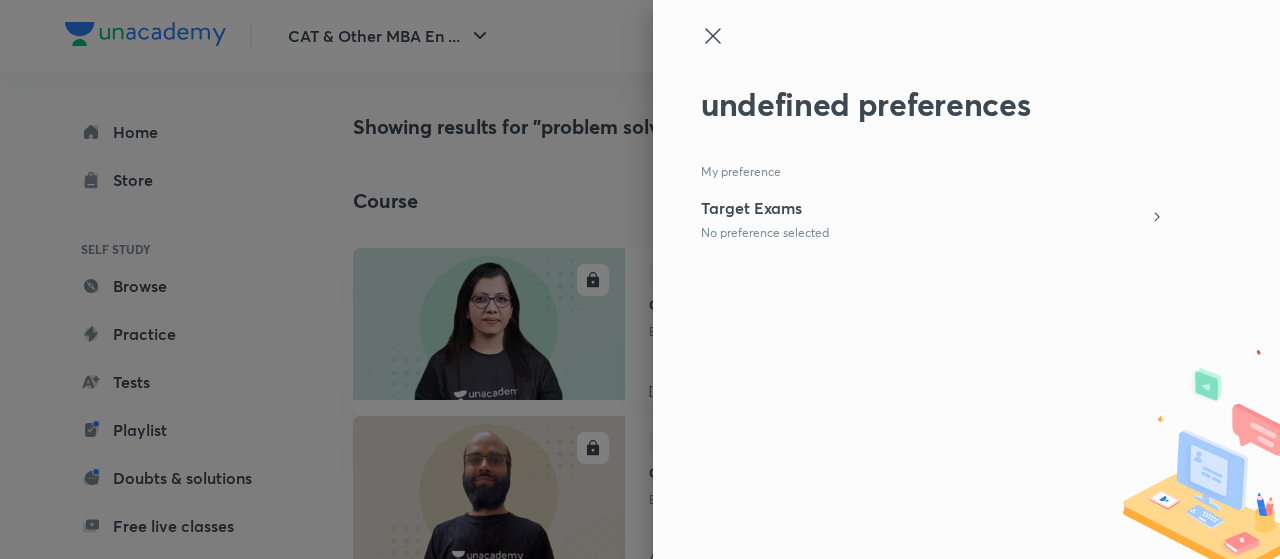 click 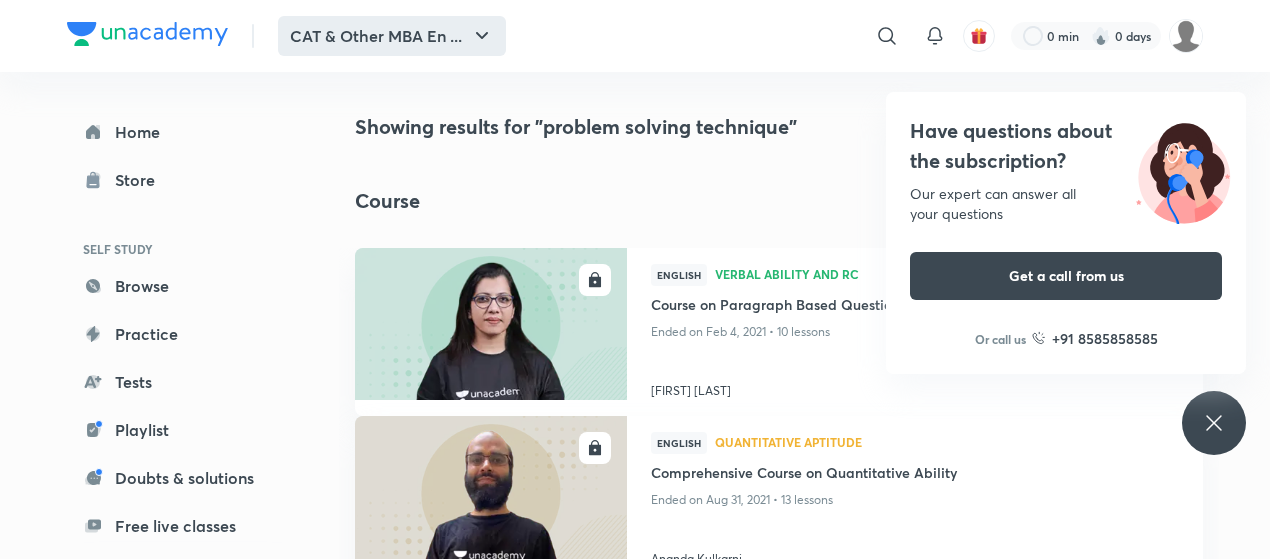 click 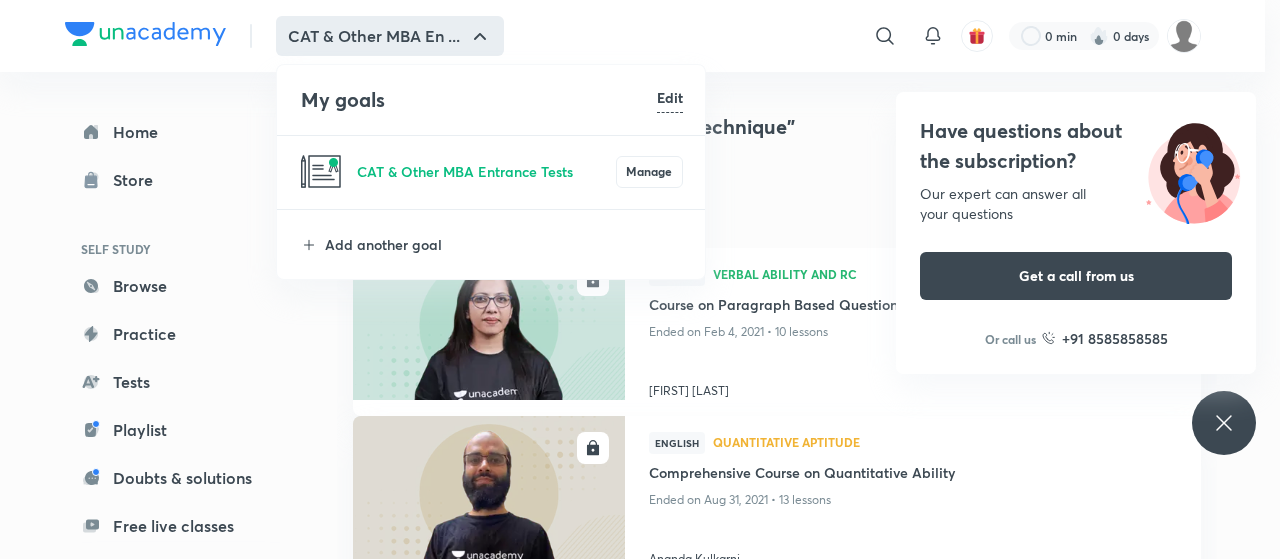 click on "Edit" at bounding box center (670, 97) 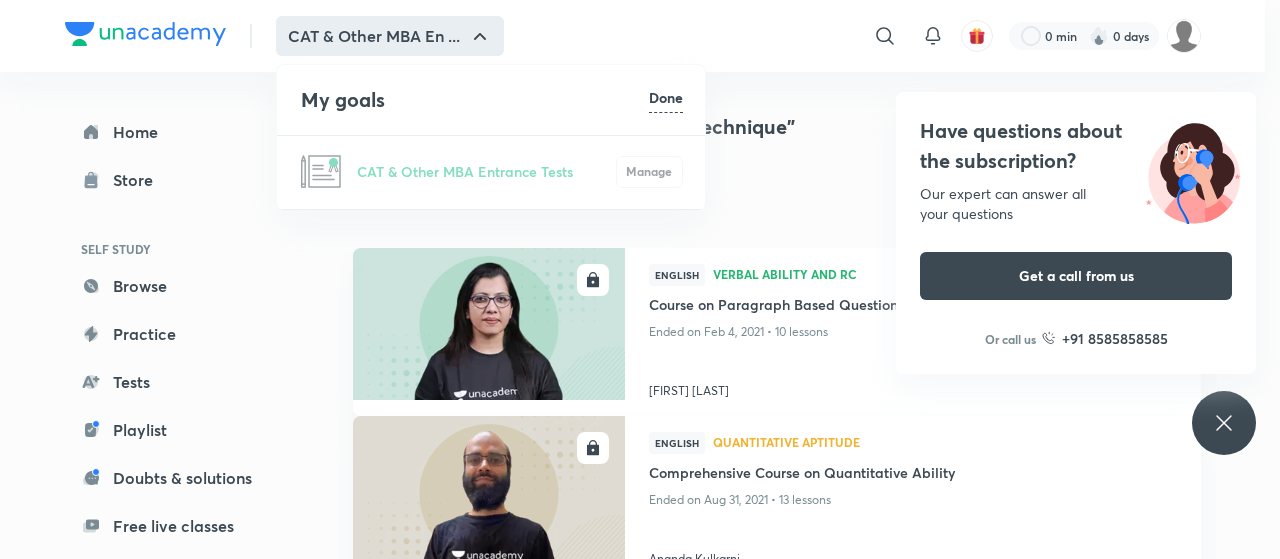 click on "CAT & Other MBA Entrance Tests Manage" at bounding box center [492, 172] 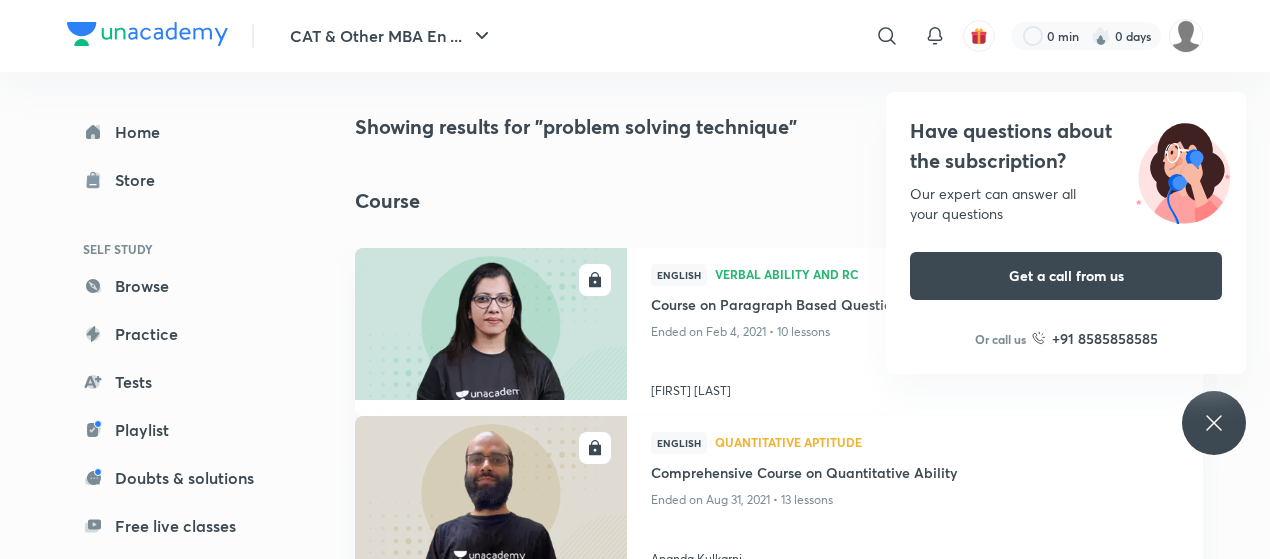 click 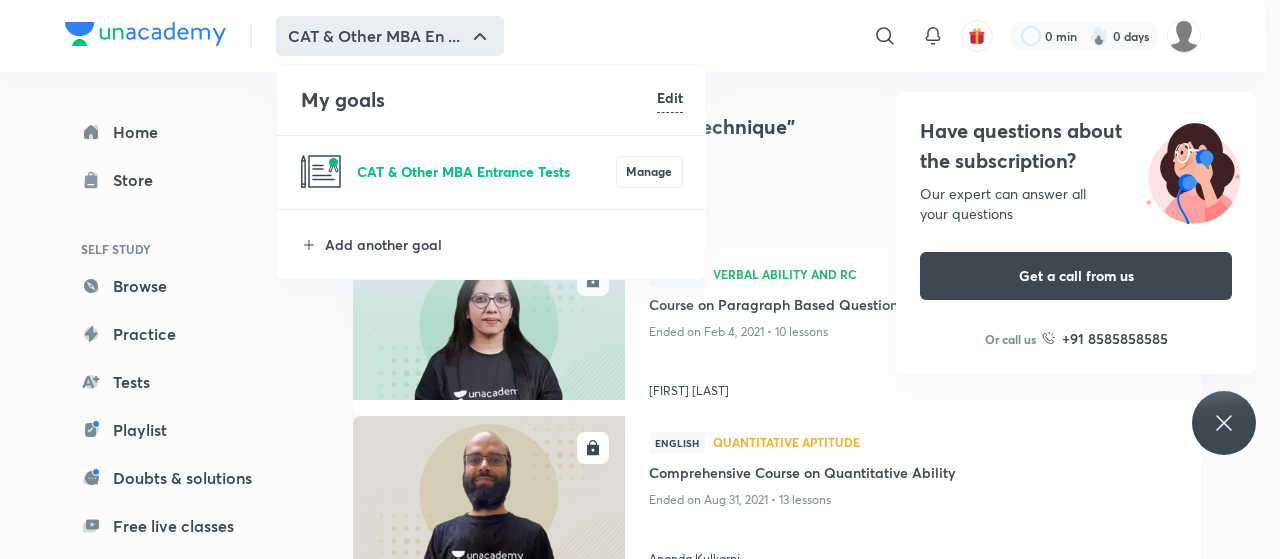 click on "CAT & Other MBA Entrance Tests" at bounding box center [486, 171] 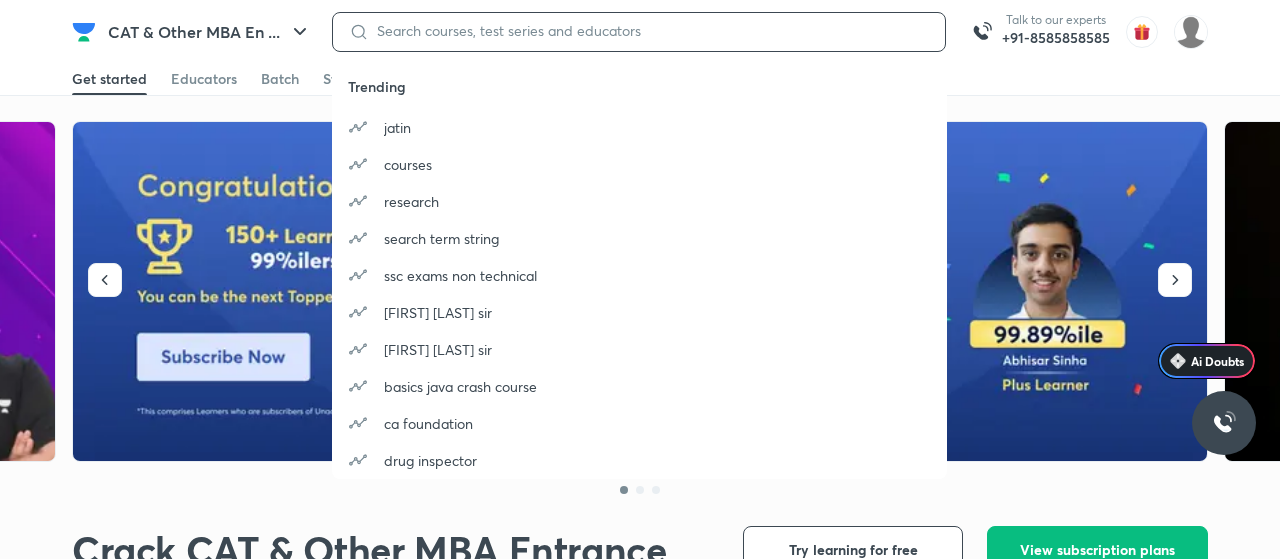 click at bounding box center (649, 31) 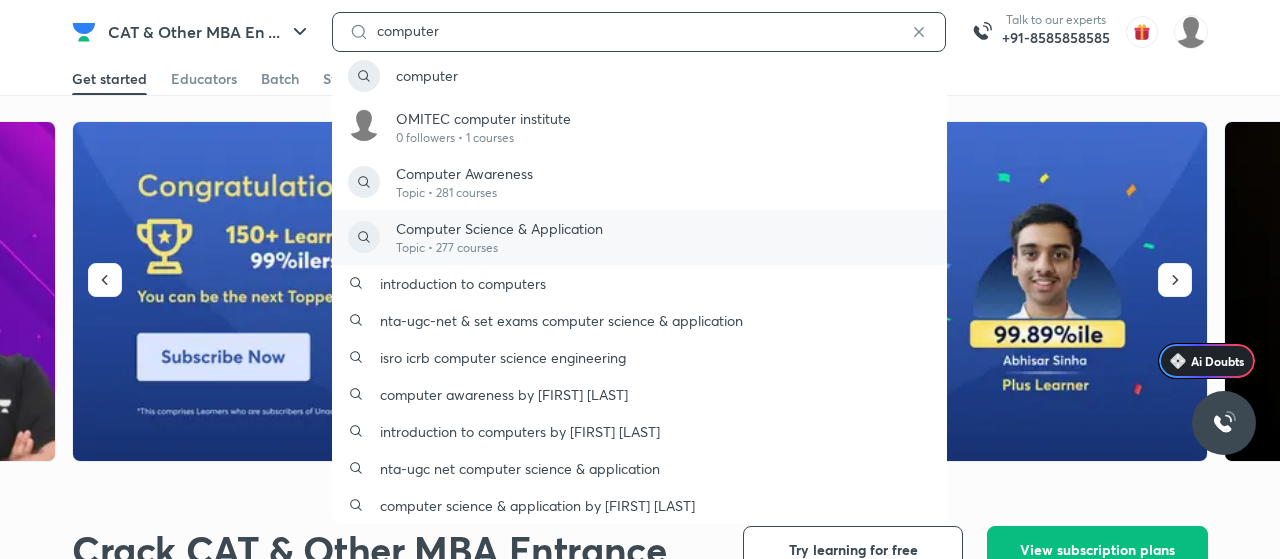 type on "computer" 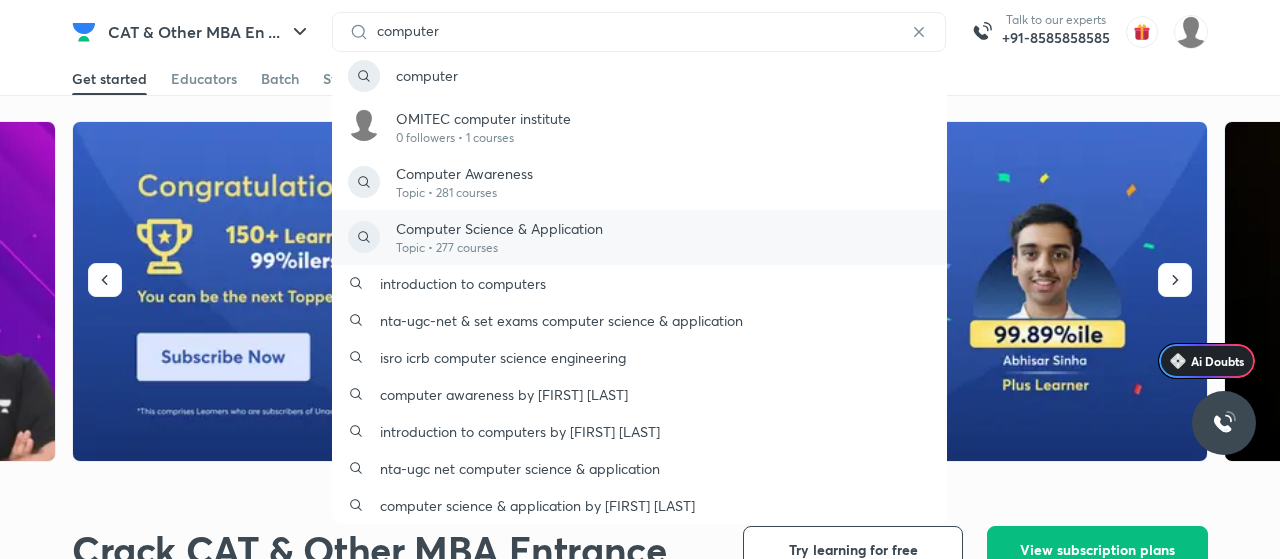 click on "Topic • 277 courses" at bounding box center (499, 248) 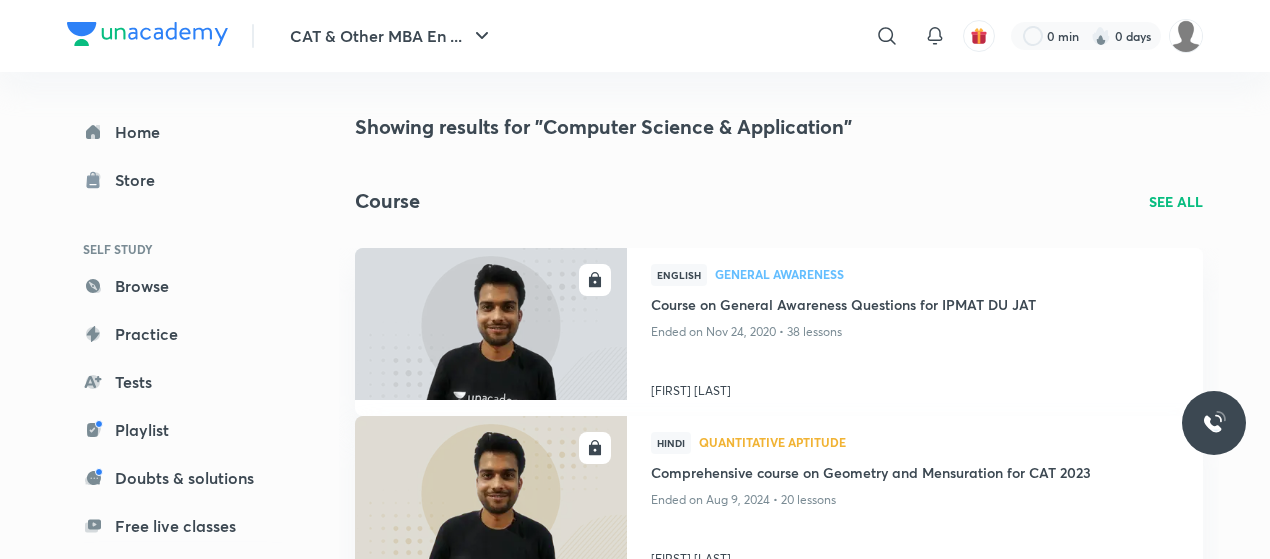 scroll, scrollTop: 489, scrollLeft: 0, axis: vertical 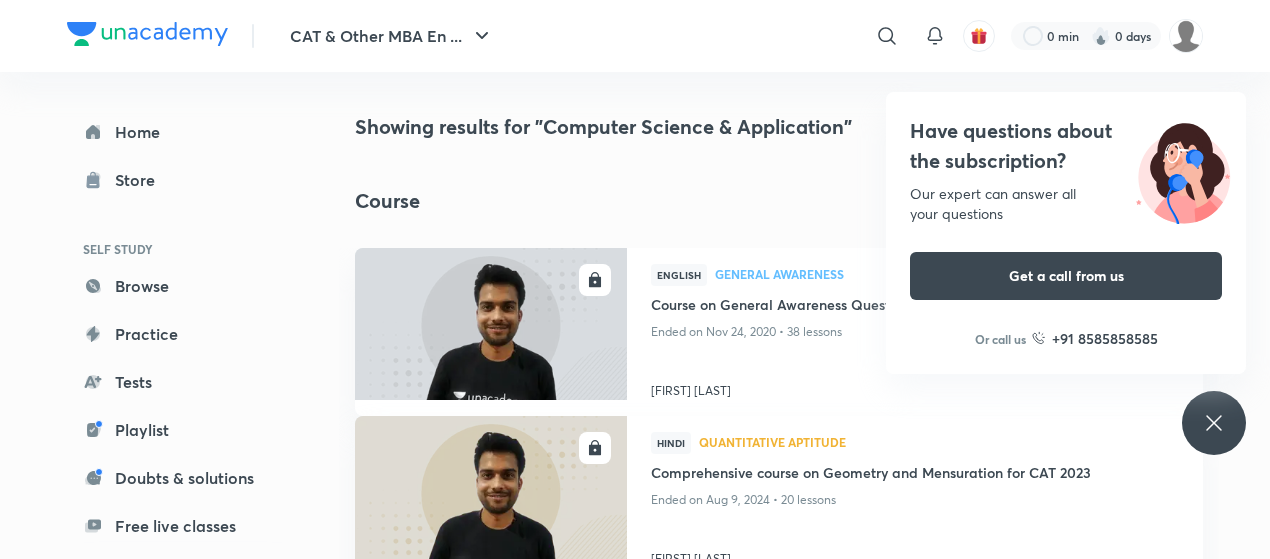 click on "Course SEE ALL" at bounding box center (779, 201) 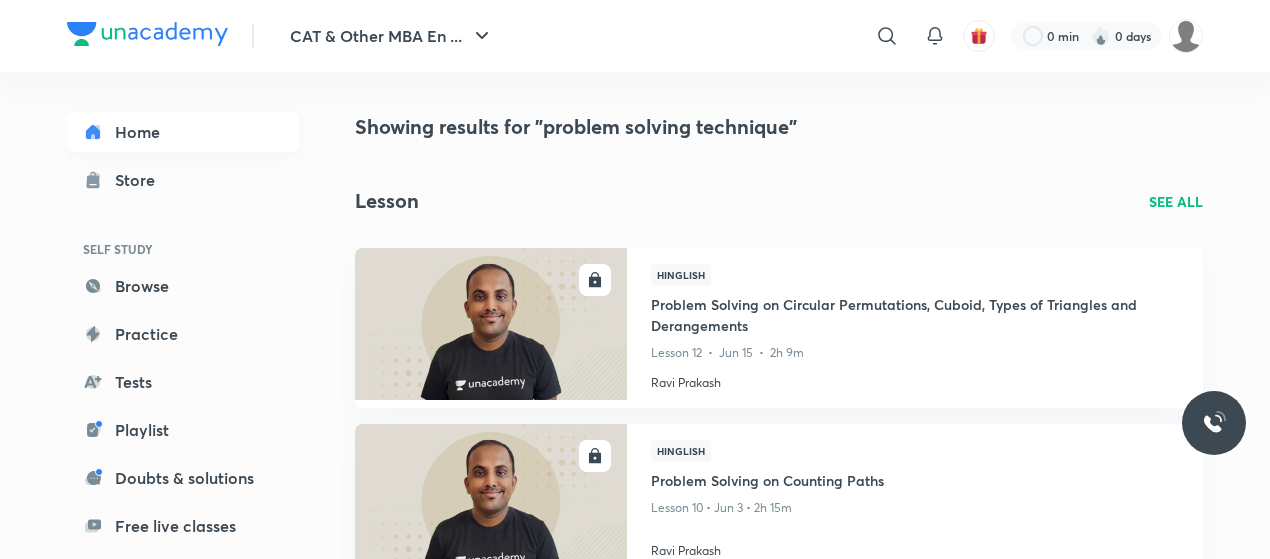 click on "Home" at bounding box center (183, 132) 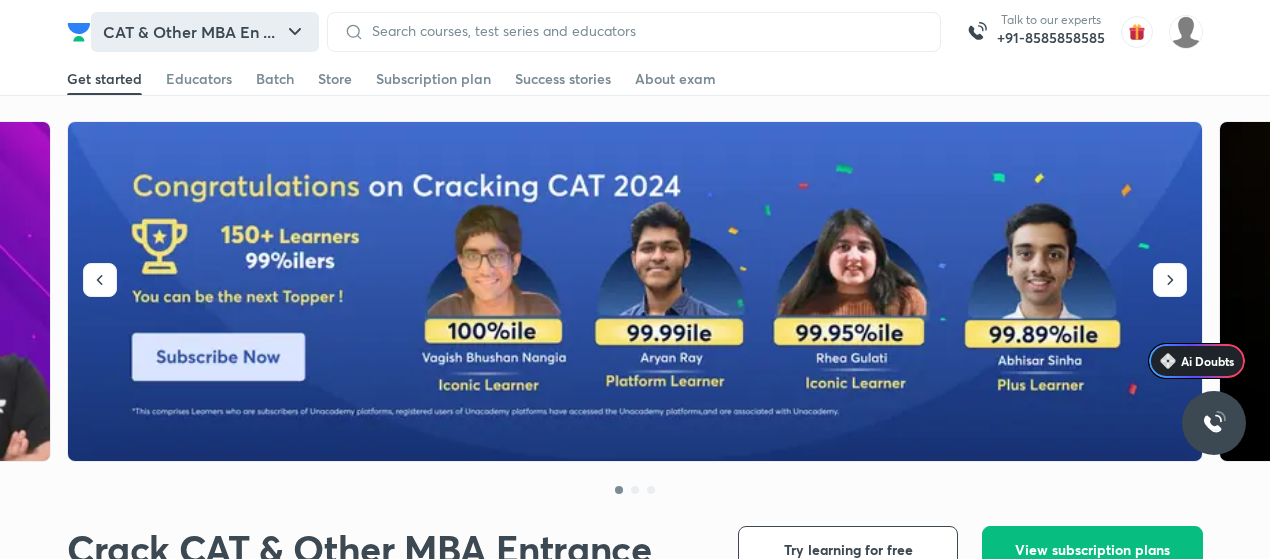 click 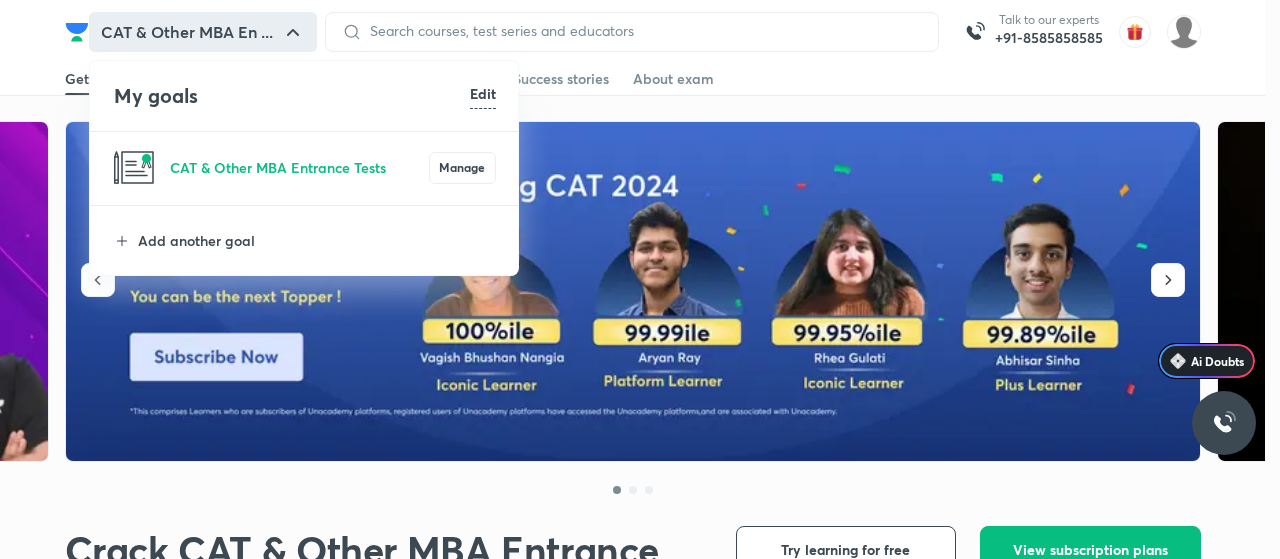 click at bounding box center (640, 279) 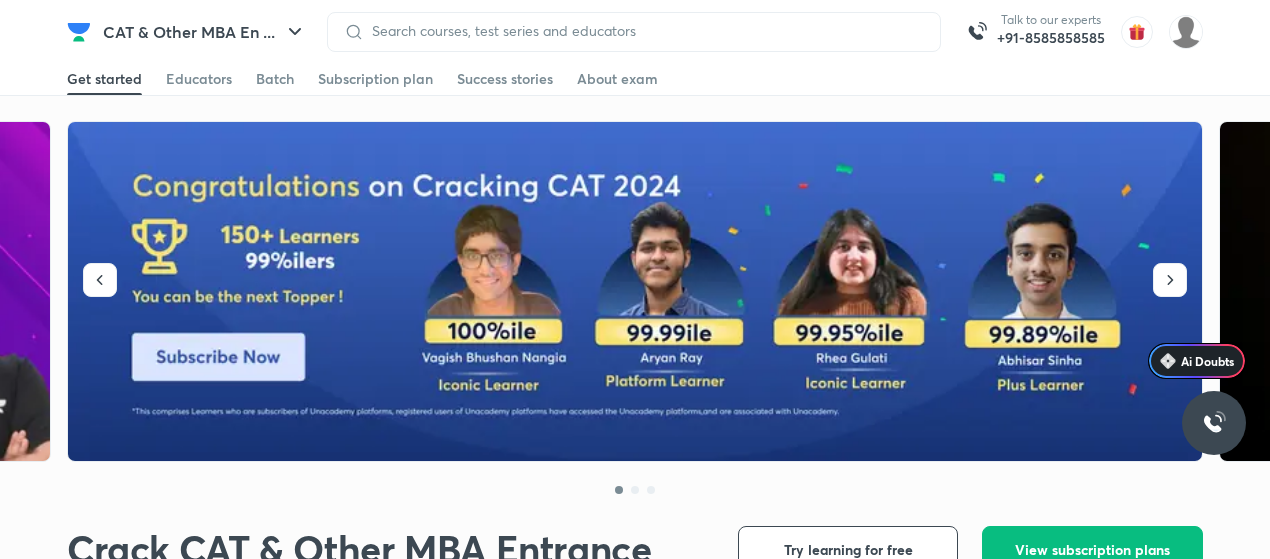 scroll, scrollTop: 489, scrollLeft: 0, axis: vertical 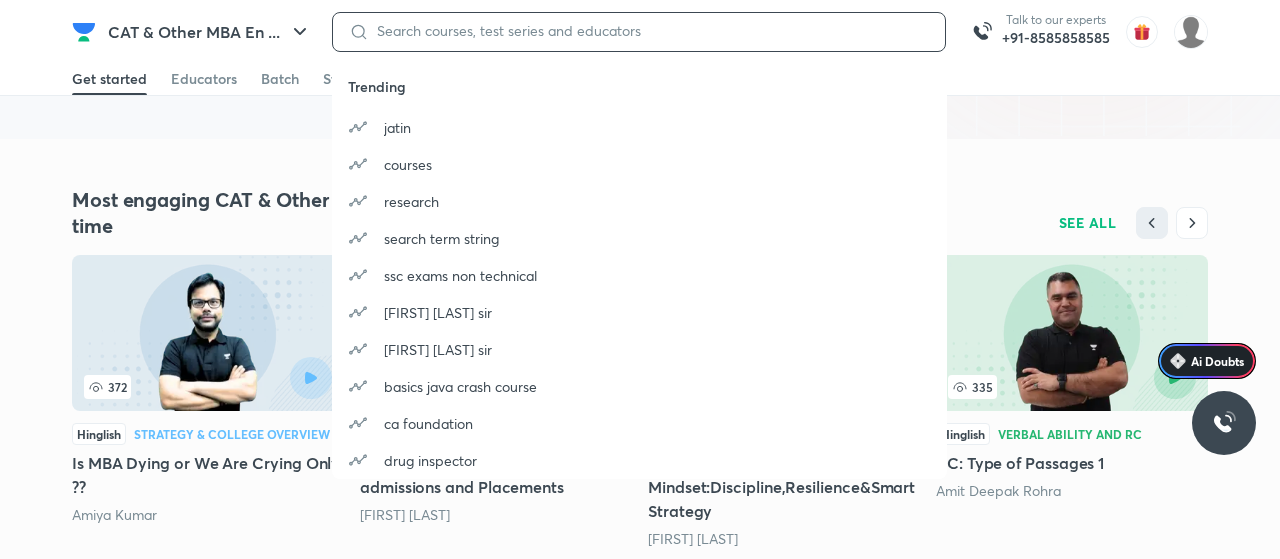 click at bounding box center [649, 31] 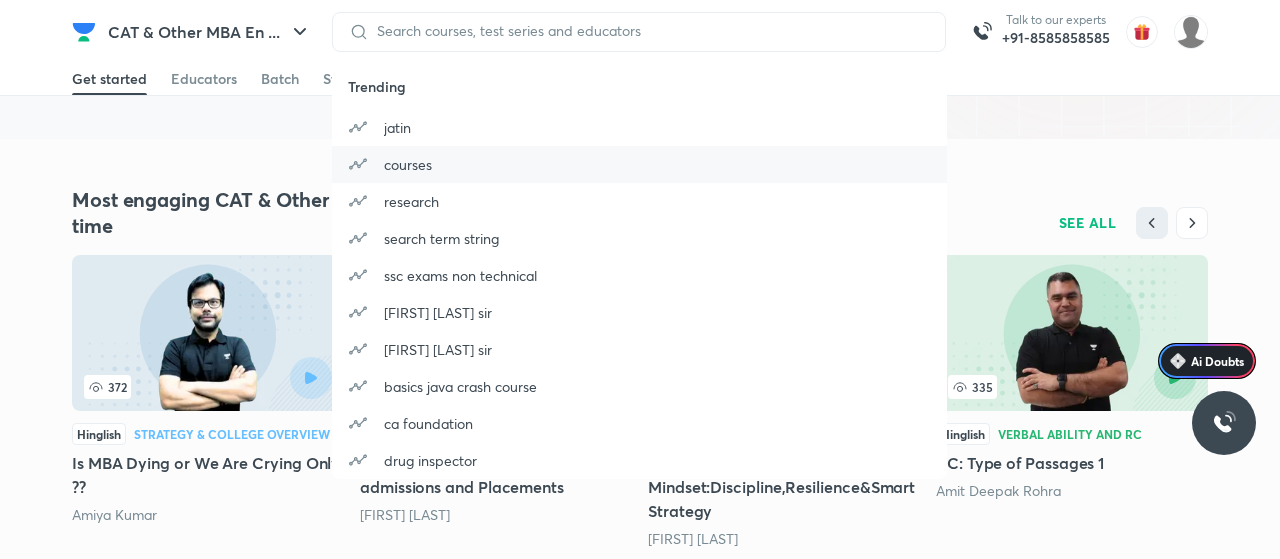 click on "courses" at bounding box center (408, 164) 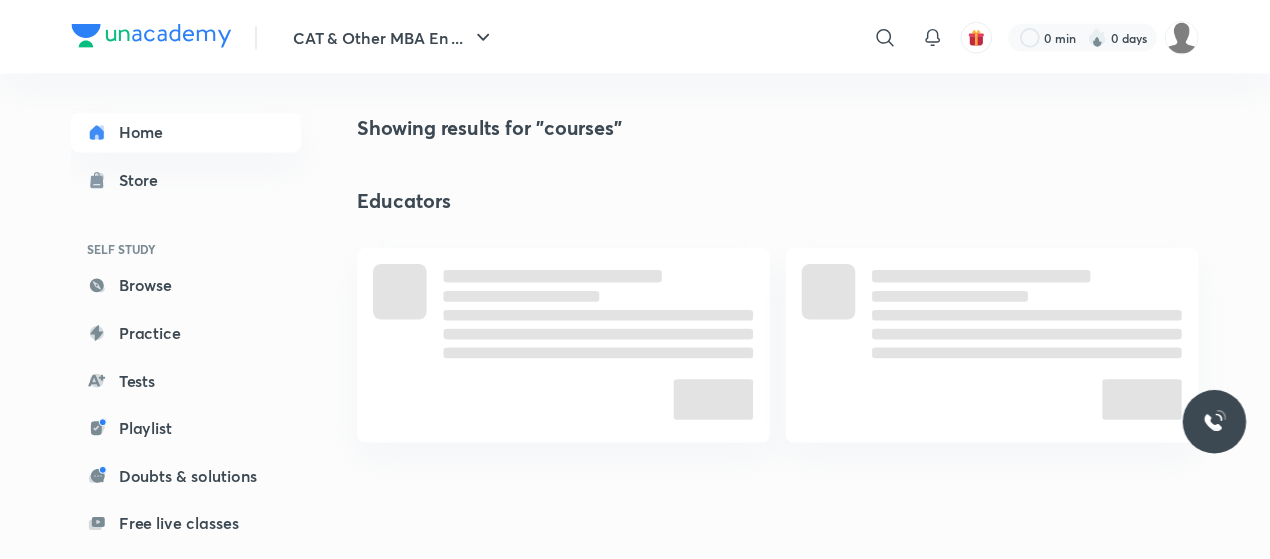scroll, scrollTop: 0, scrollLeft: 0, axis: both 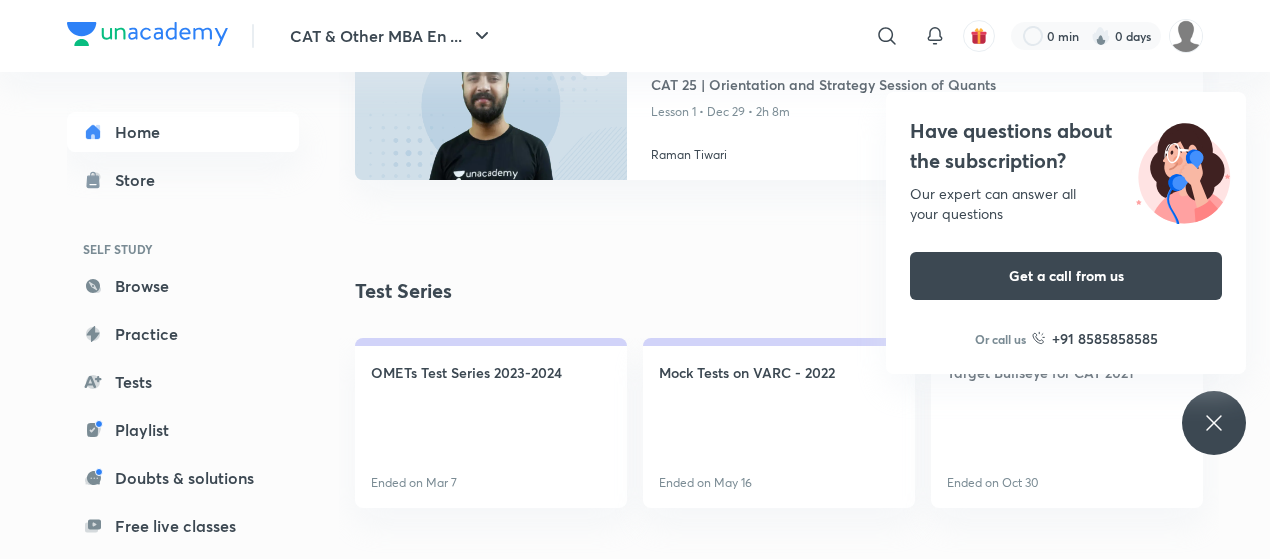 click 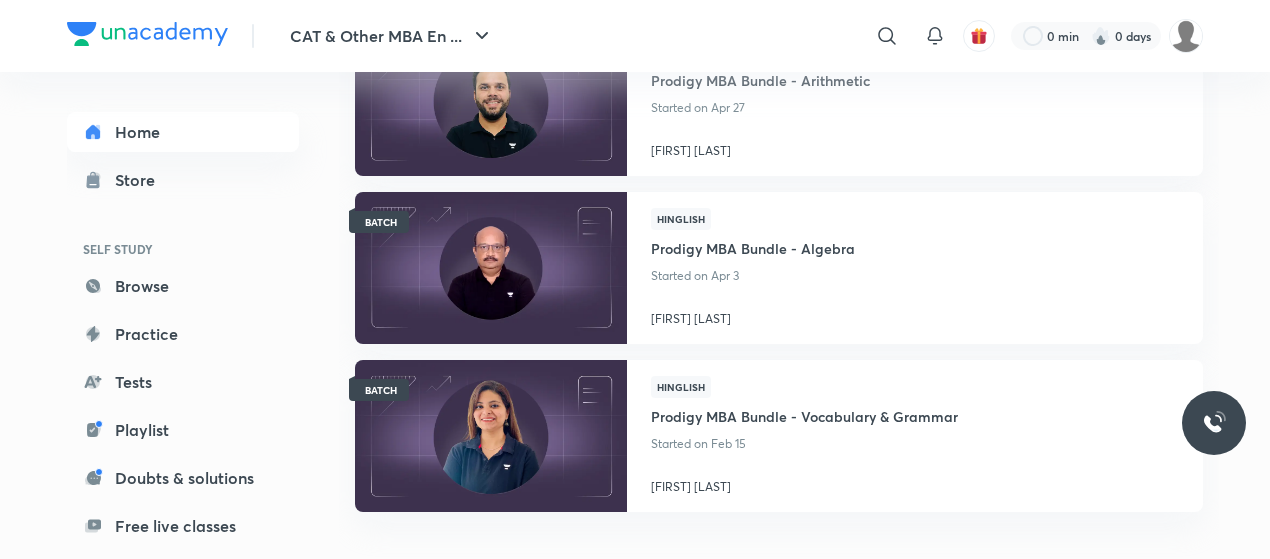 scroll, scrollTop: 892, scrollLeft: 0, axis: vertical 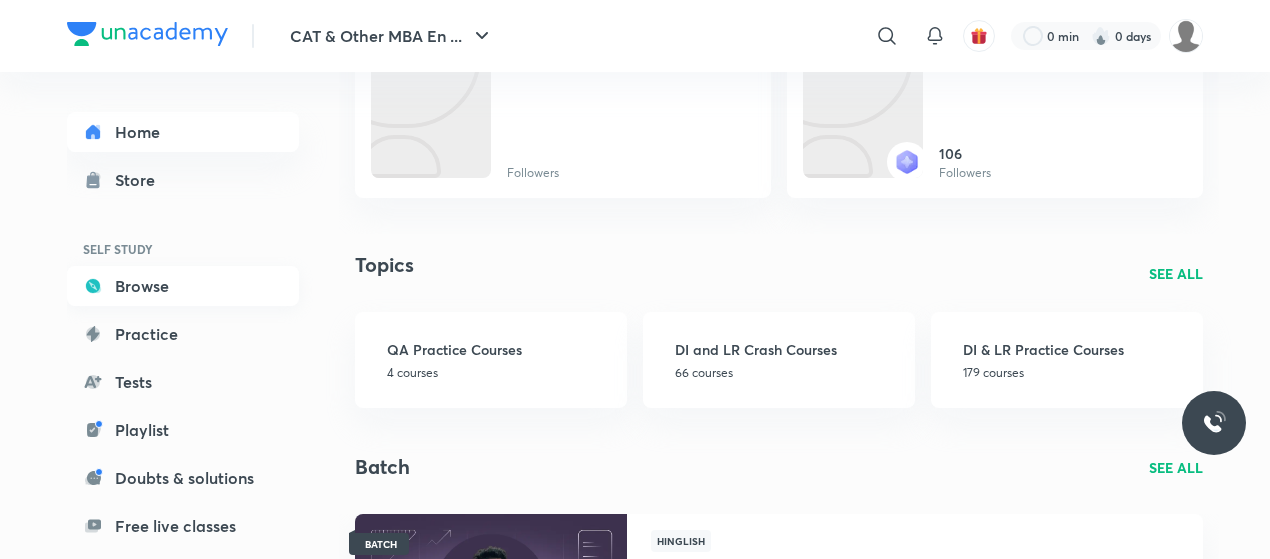 click on "Browse" at bounding box center [183, 286] 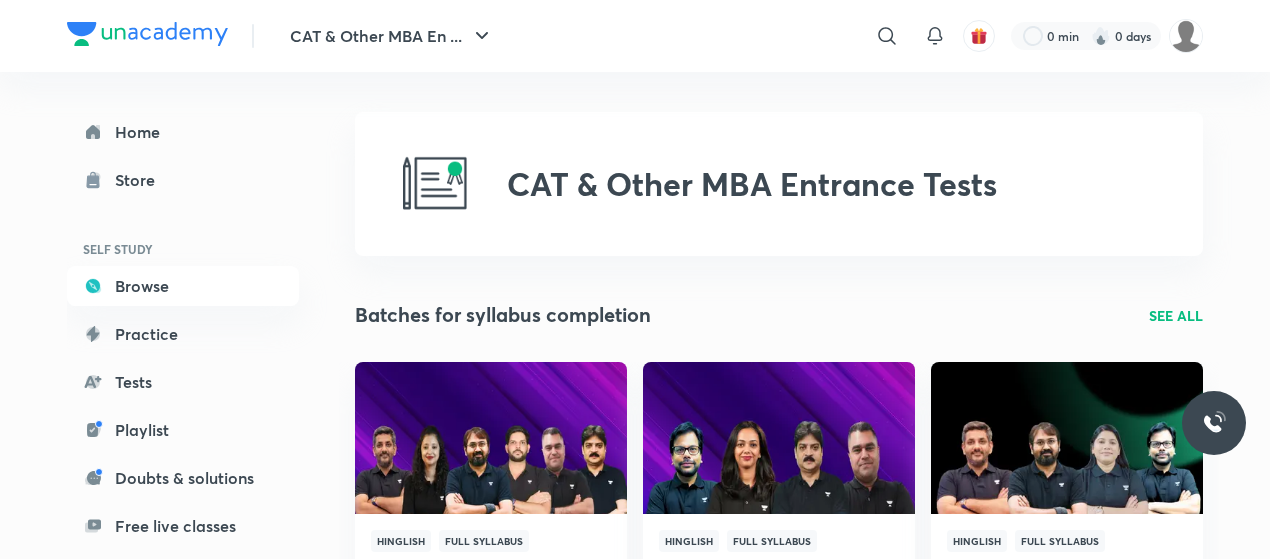 scroll, scrollTop: 489, scrollLeft: 0, axis: vertical 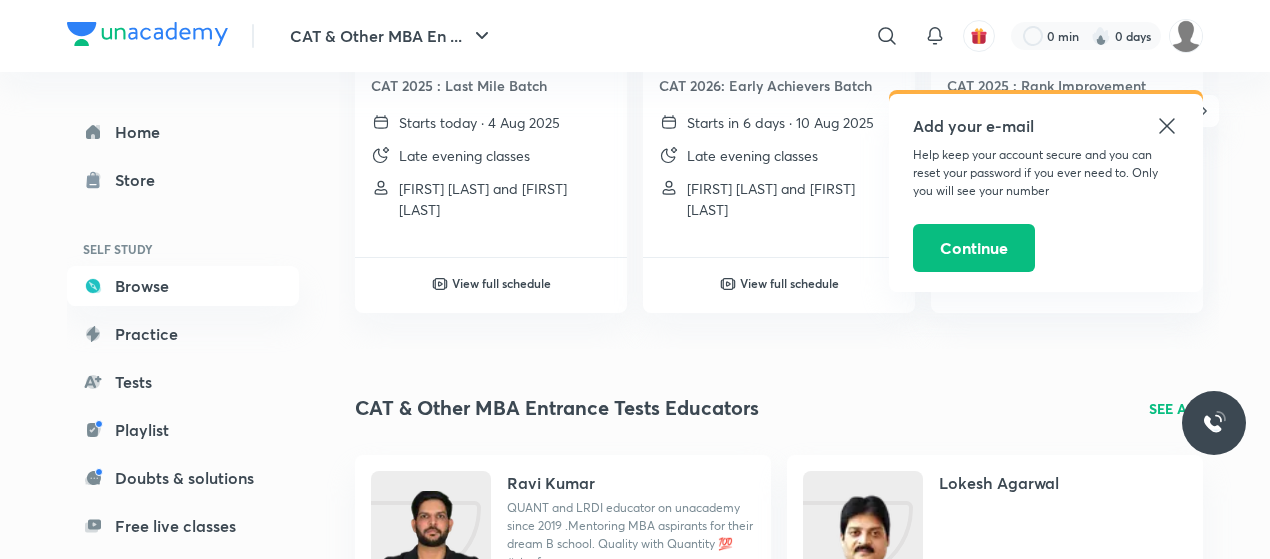click 